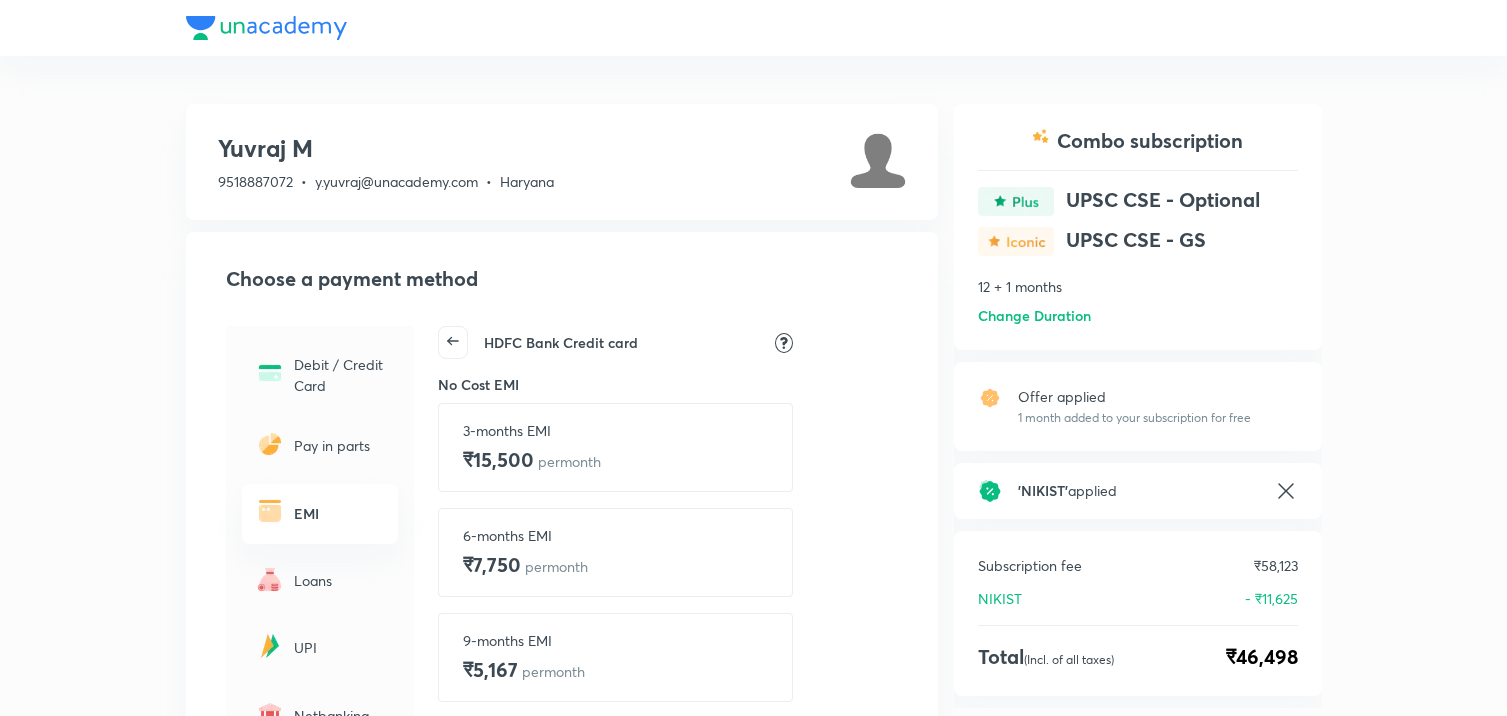 scroll, scrollTop: 0, scrollLeft: 0, axis: both 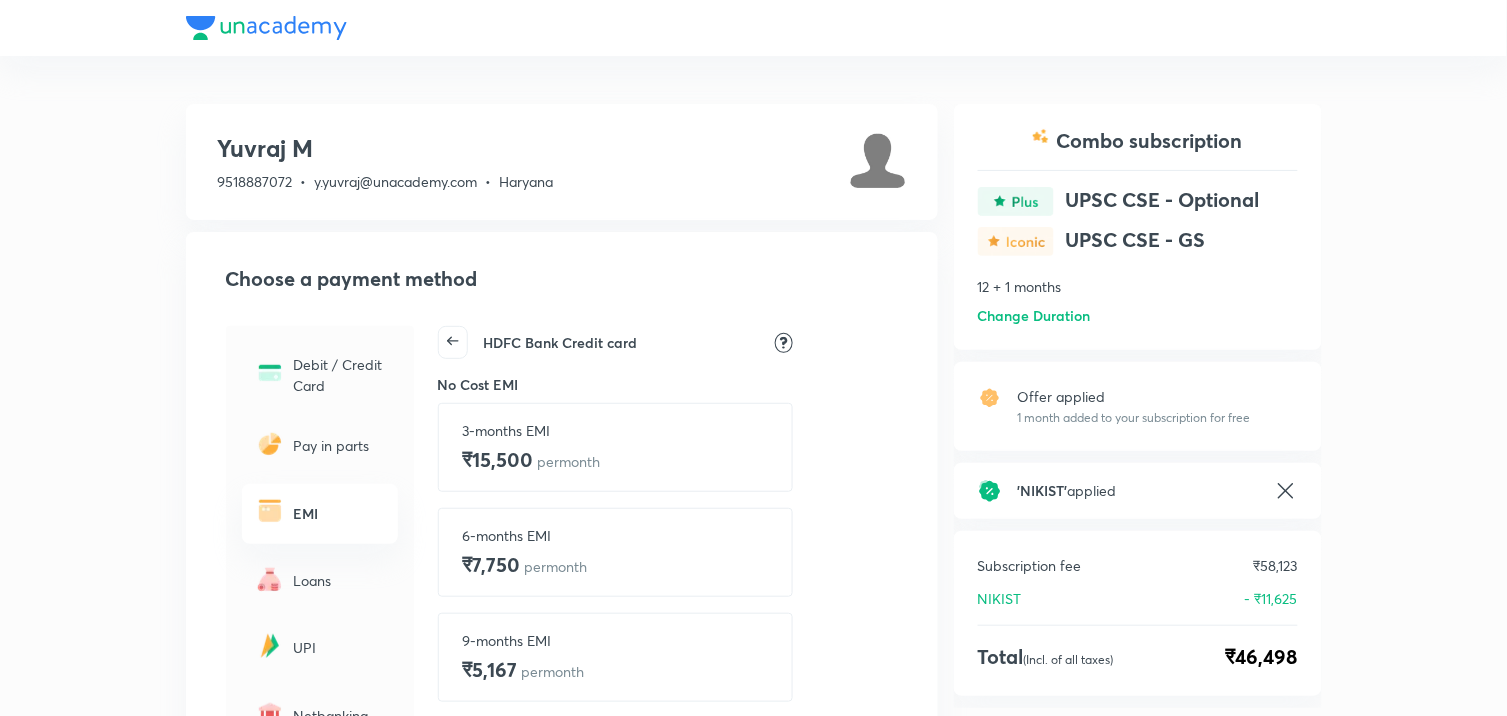 click at bounding box center (754, 28) 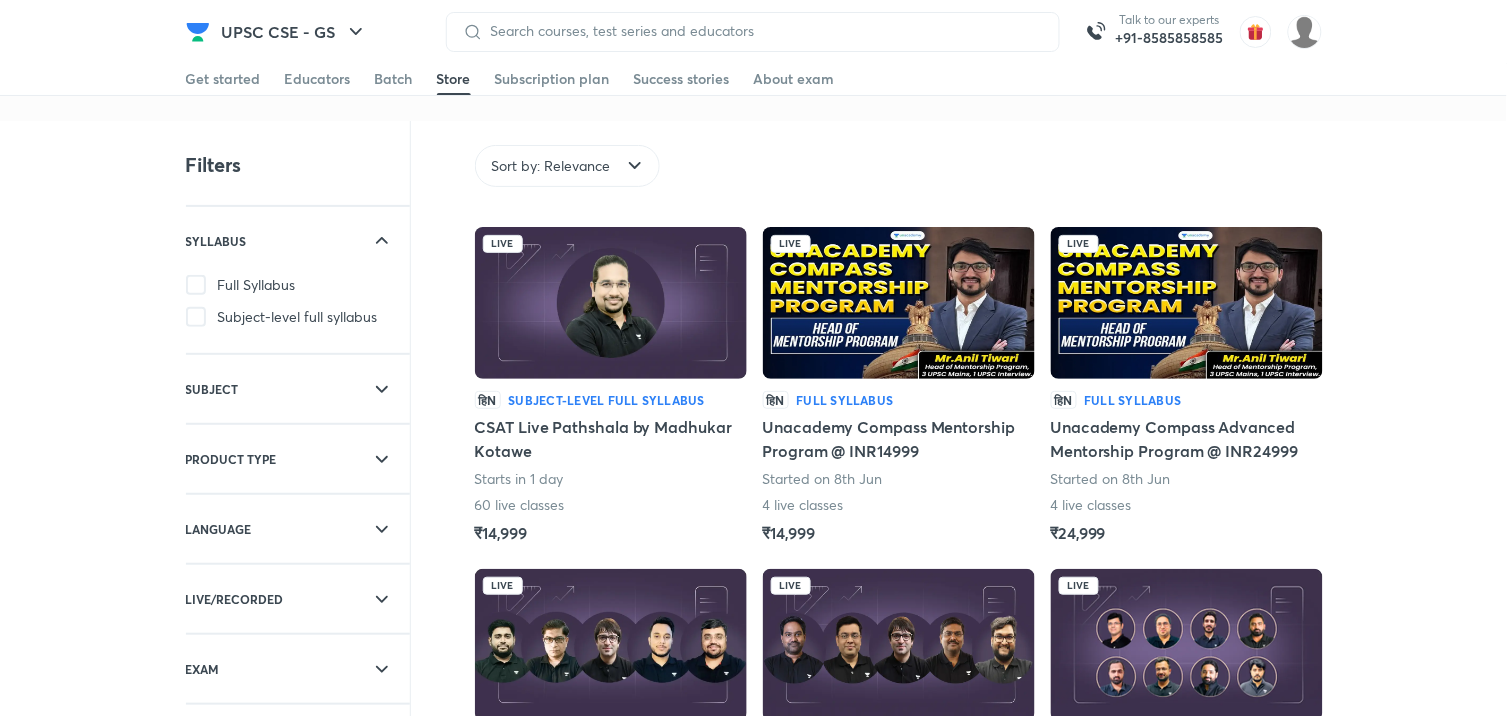 click at bounding box center (611, 303) 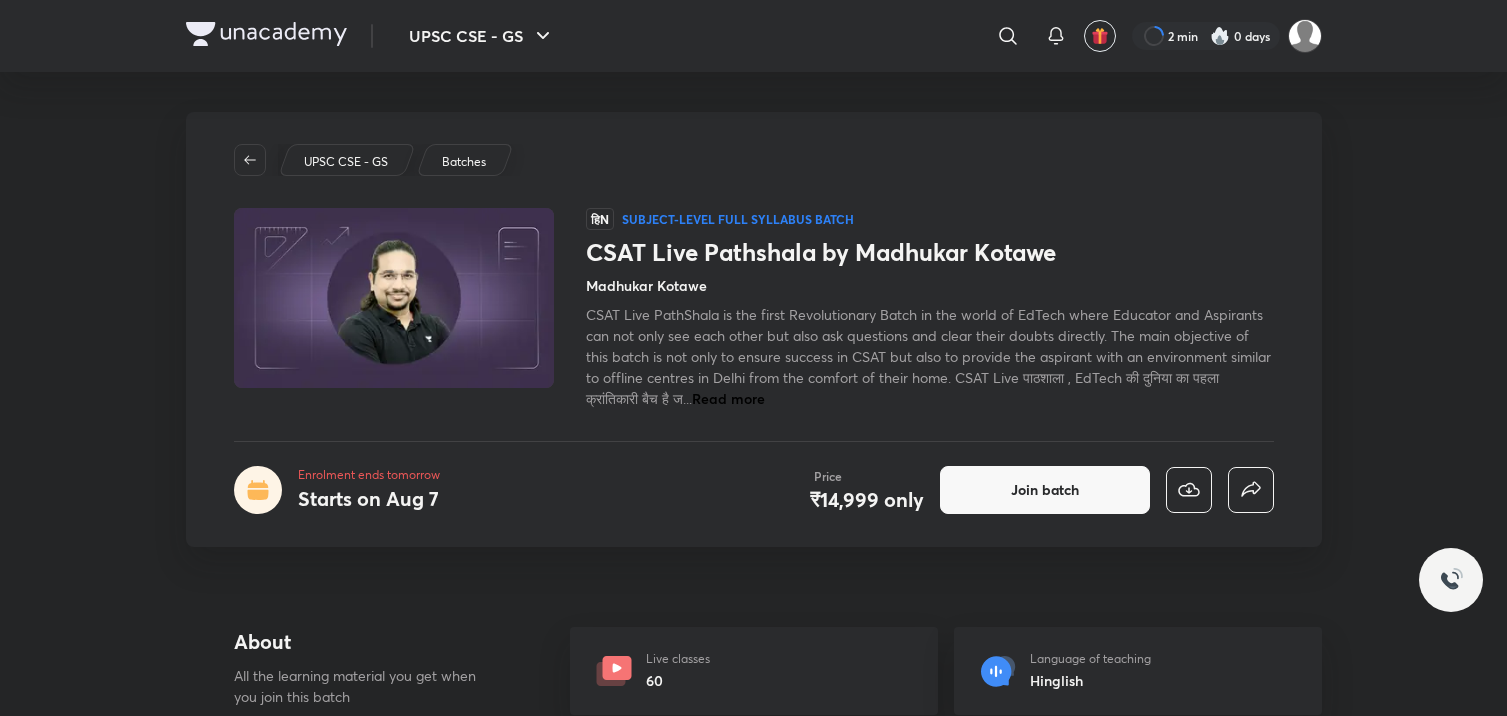 scroll, scrollTop: 0, scrollLeft: 0, axis: both 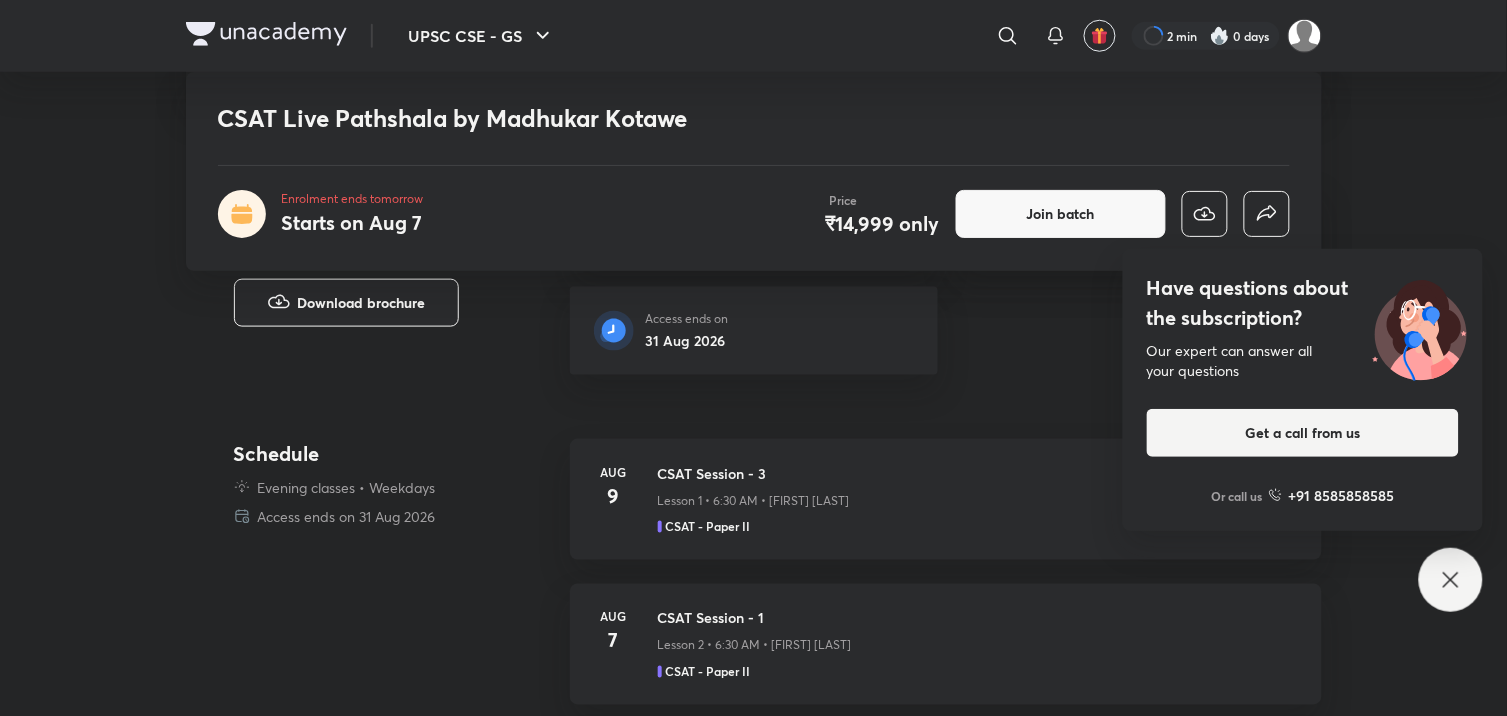 click on "About All the learning material you get when you join this batch Download brochure" at bounding box center (370, 283) 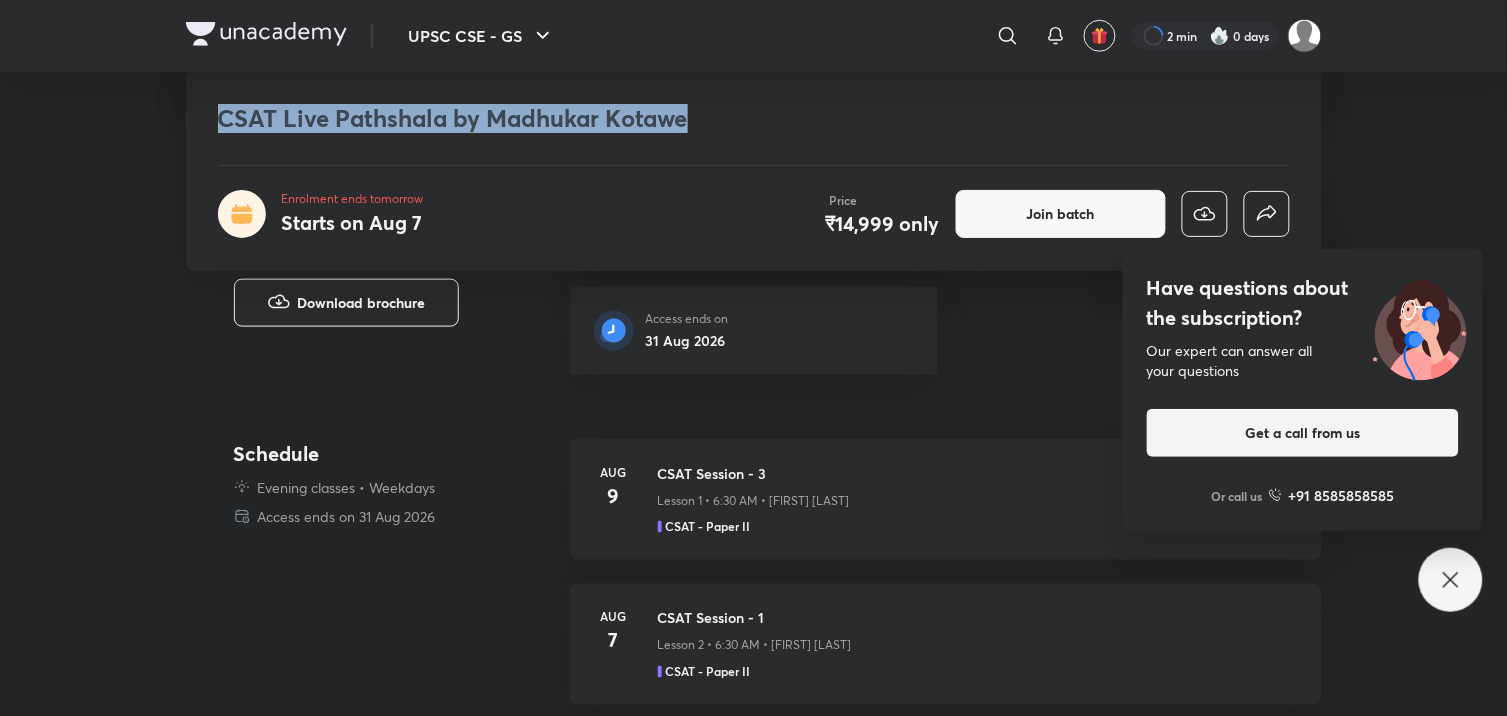drag, startPoint x: 205, startPoint y: 124, endPoint x: 776, endPoint y: 127, distance: 571.0079 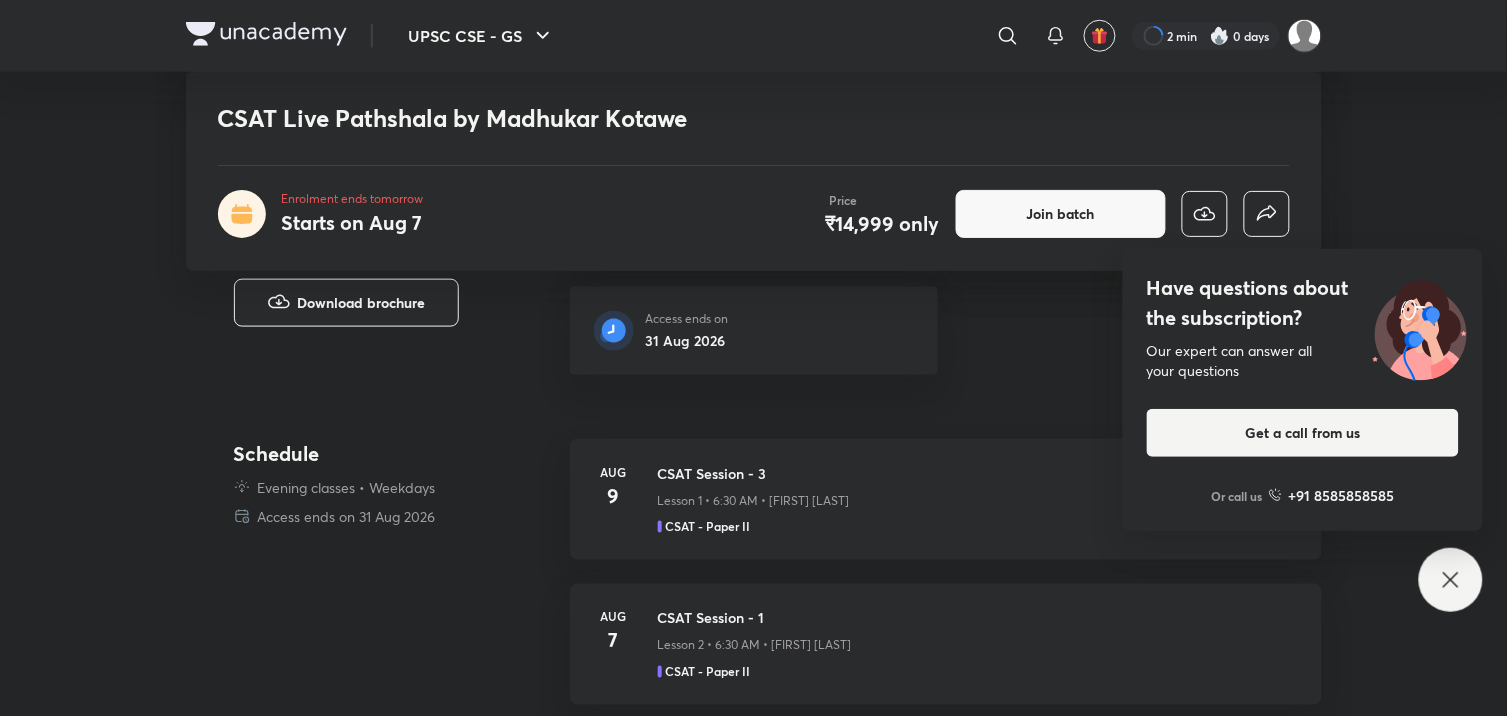 scroll, scrollTop: 333, scrollLeft: 0, axis: vertical 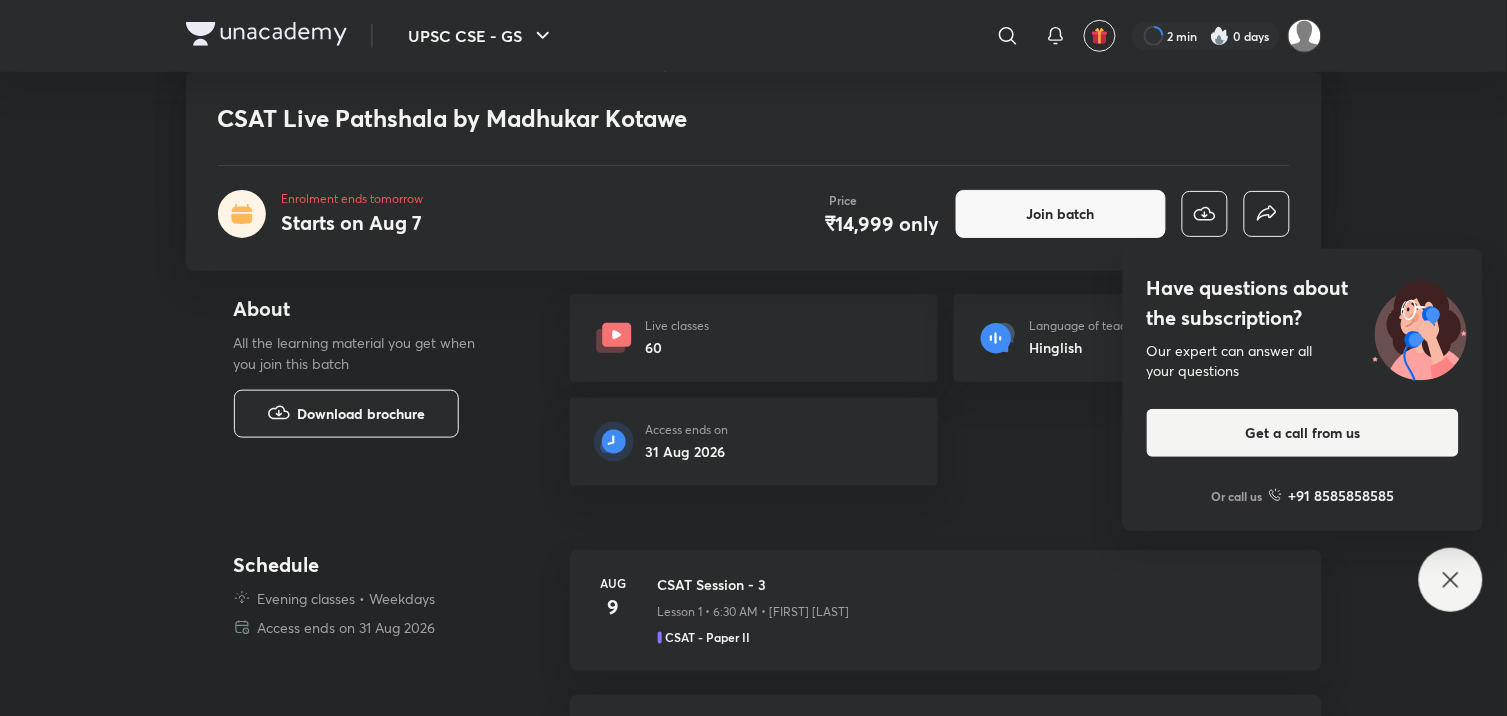 click at bounding box center [266, 34] 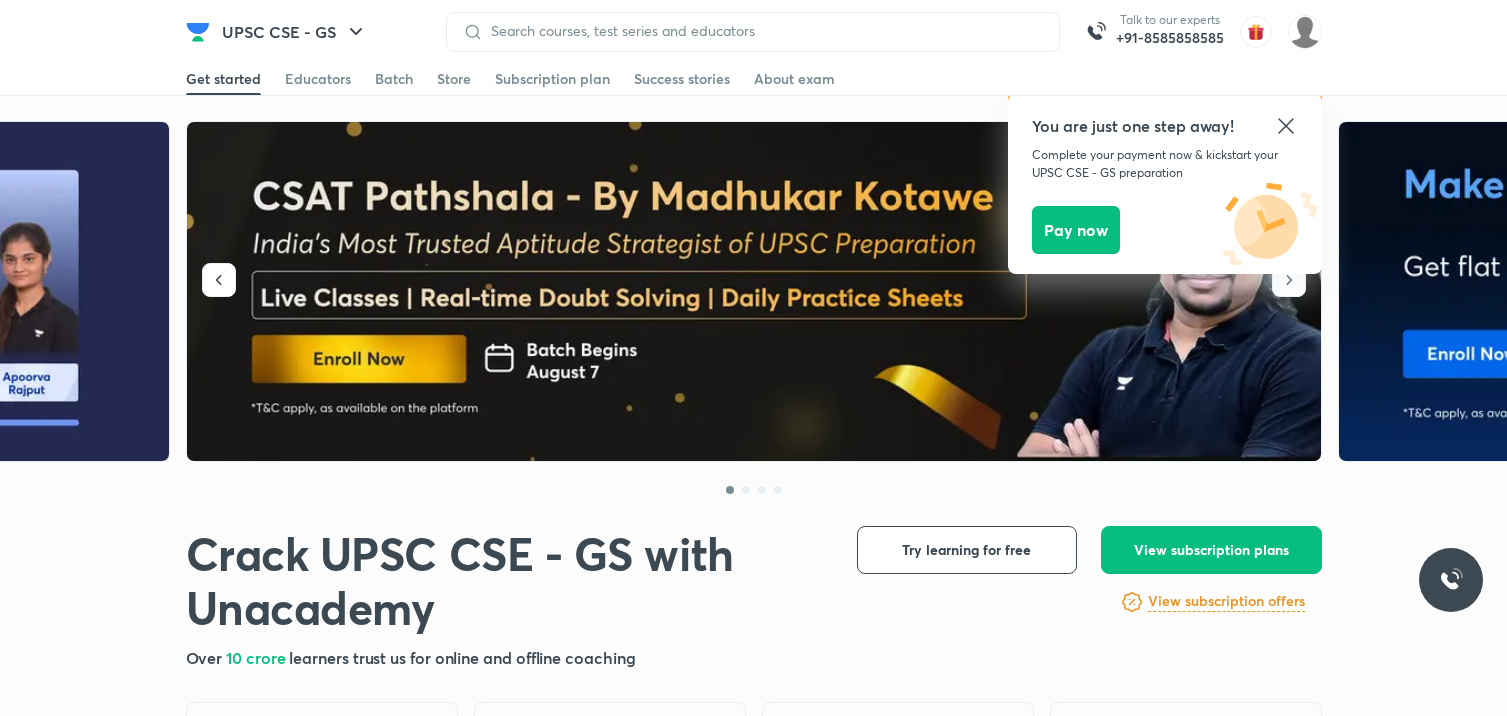 scroll, scrollTop: 0, scrollLeft: 0, axis: both 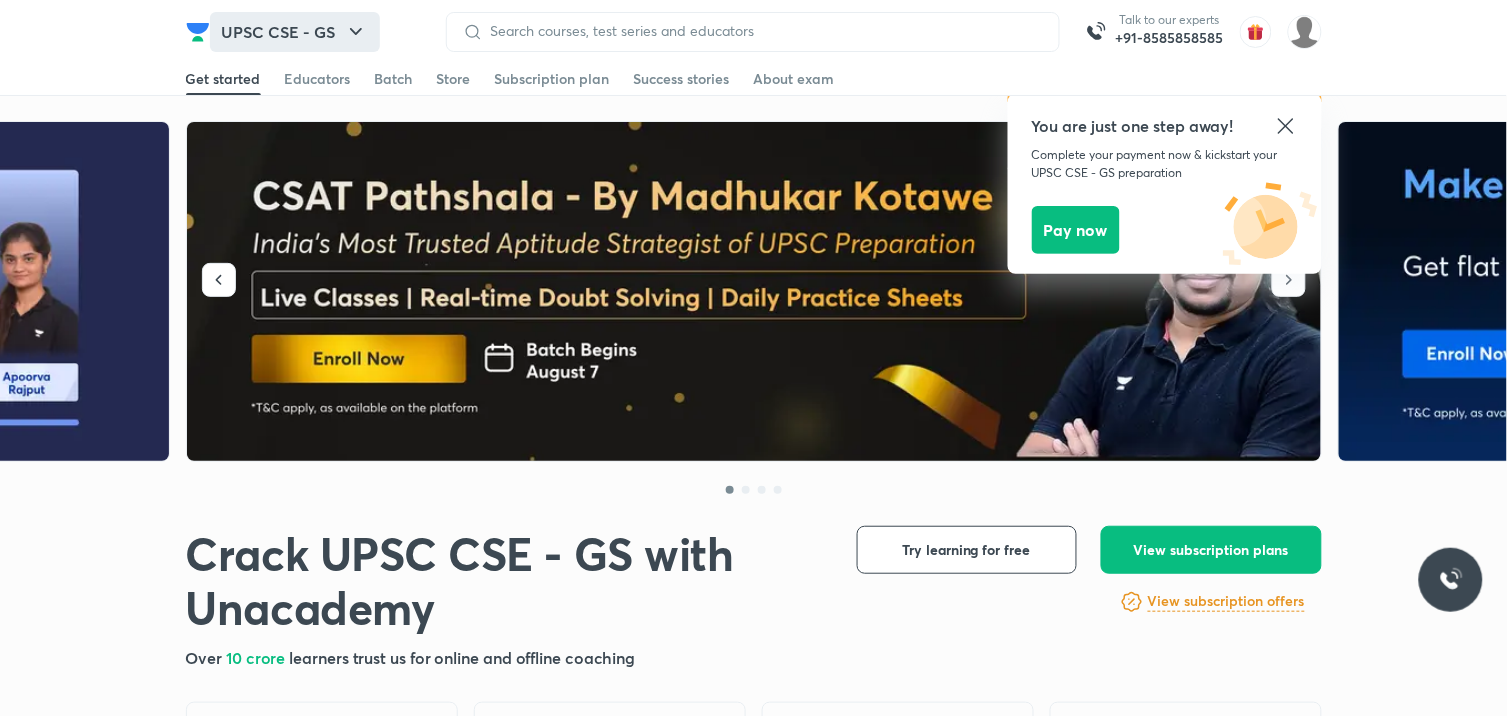 click on "UPSC CSE - GS" at bounding box center [295, 32] 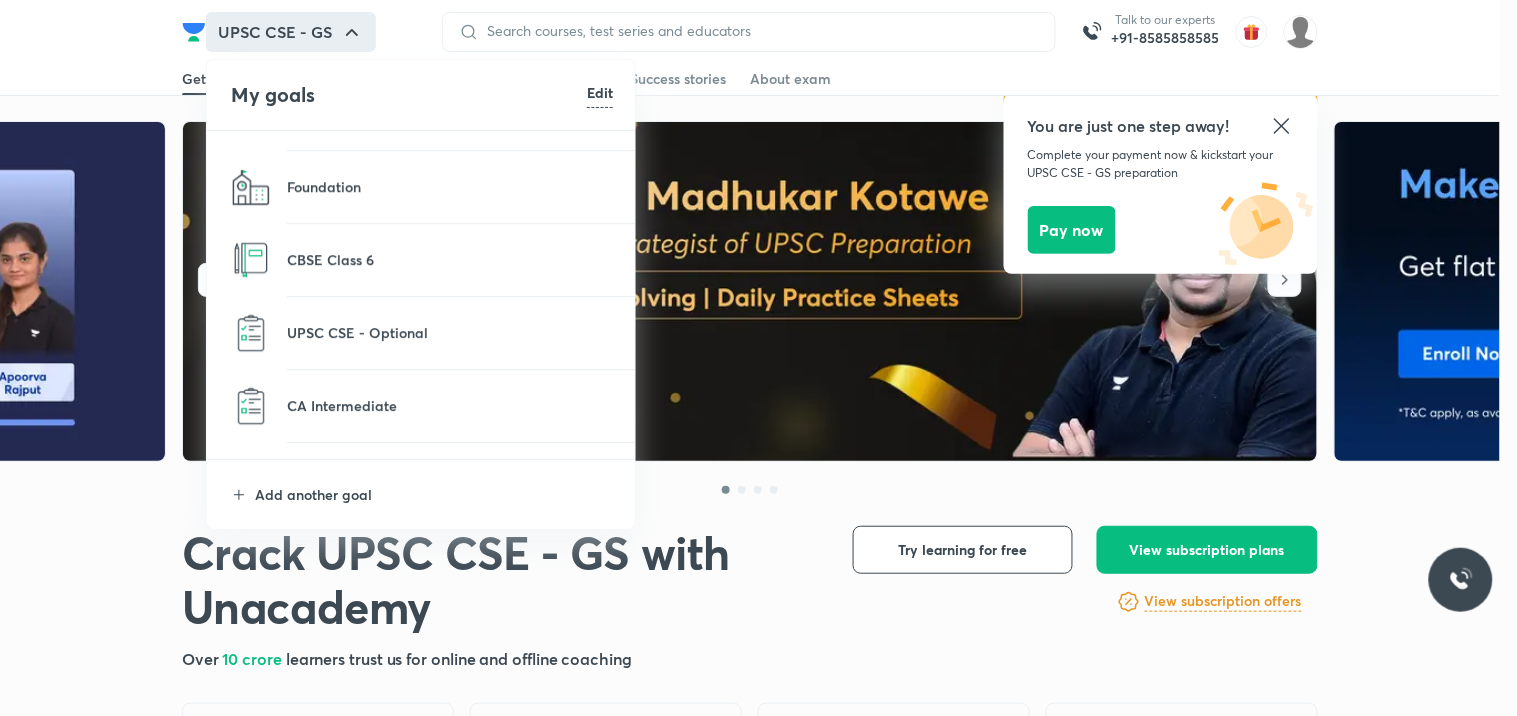 scroll, scrollTop: 1555, scrollLeft: 0, axis: vertical 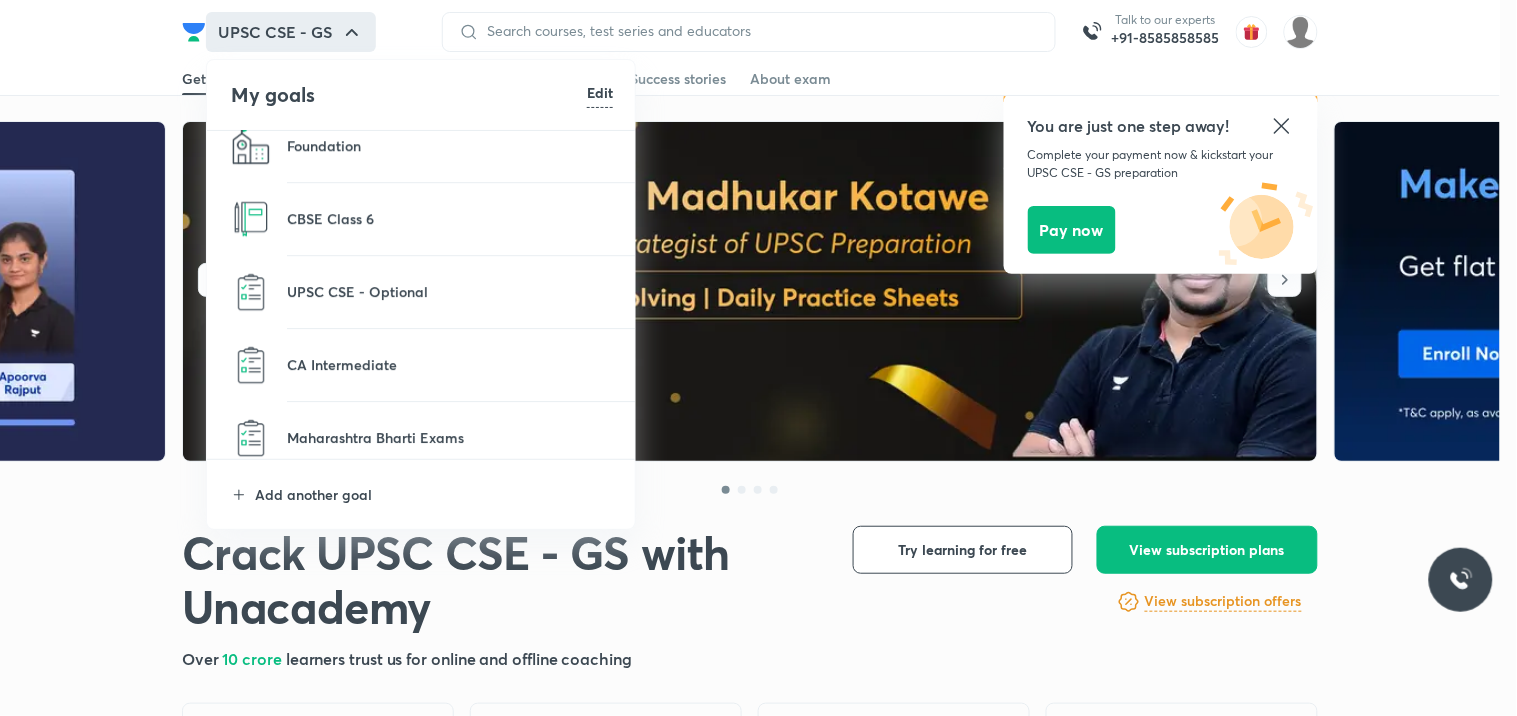 click on "UPSC CSE - Optional" at bounding box center [422, 292] 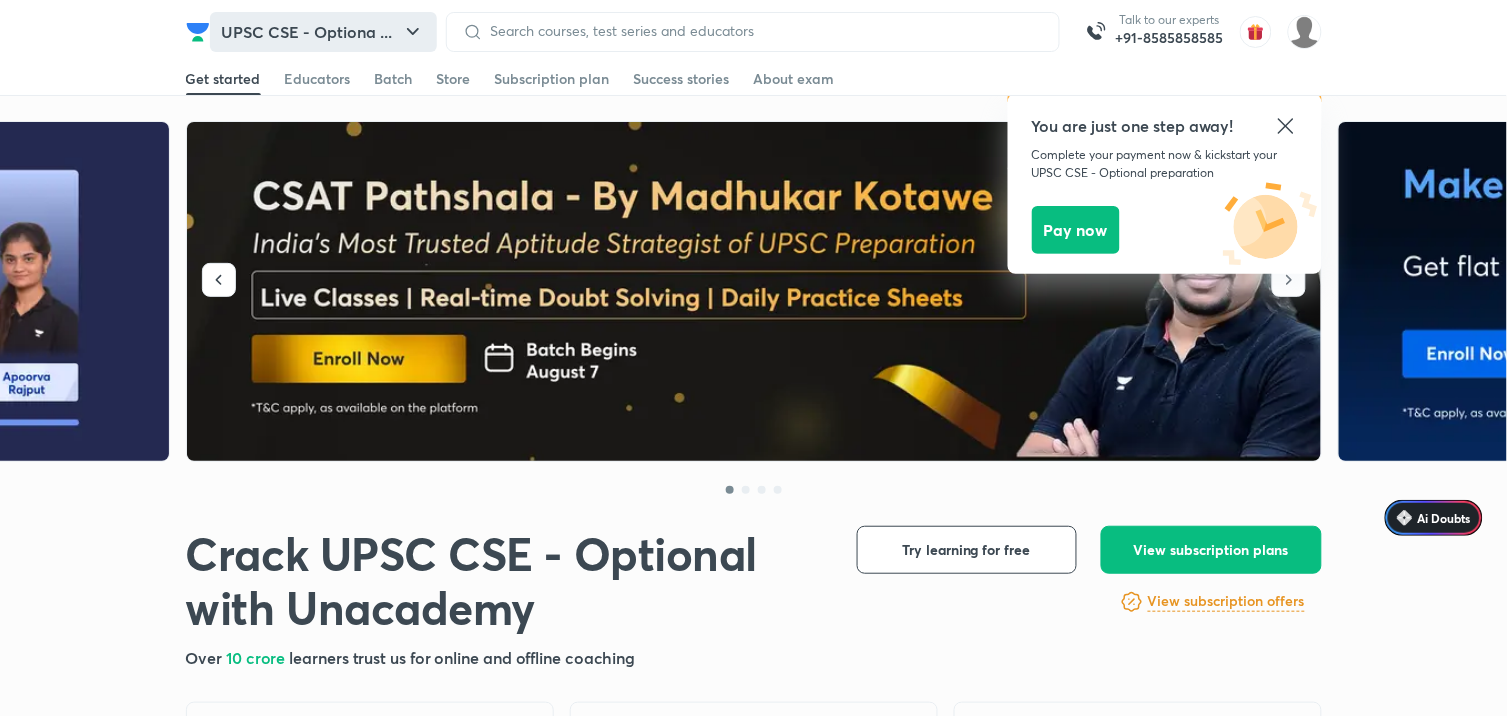 click on "UPSC CSE - Optiona ..." at bounding box center (323, 32) 